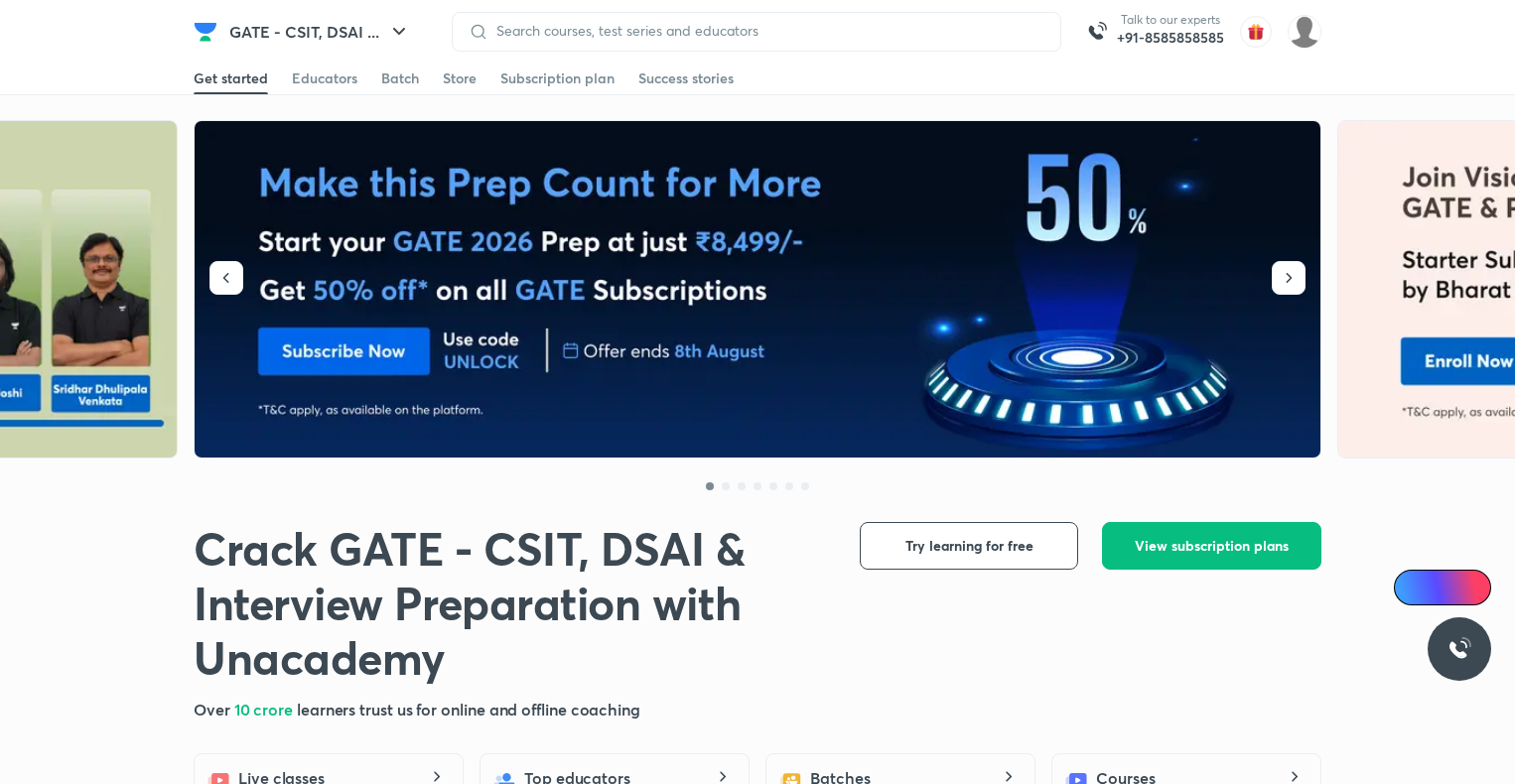 scroll, scrollTop: 0, scrollLeft: 0, axis: both 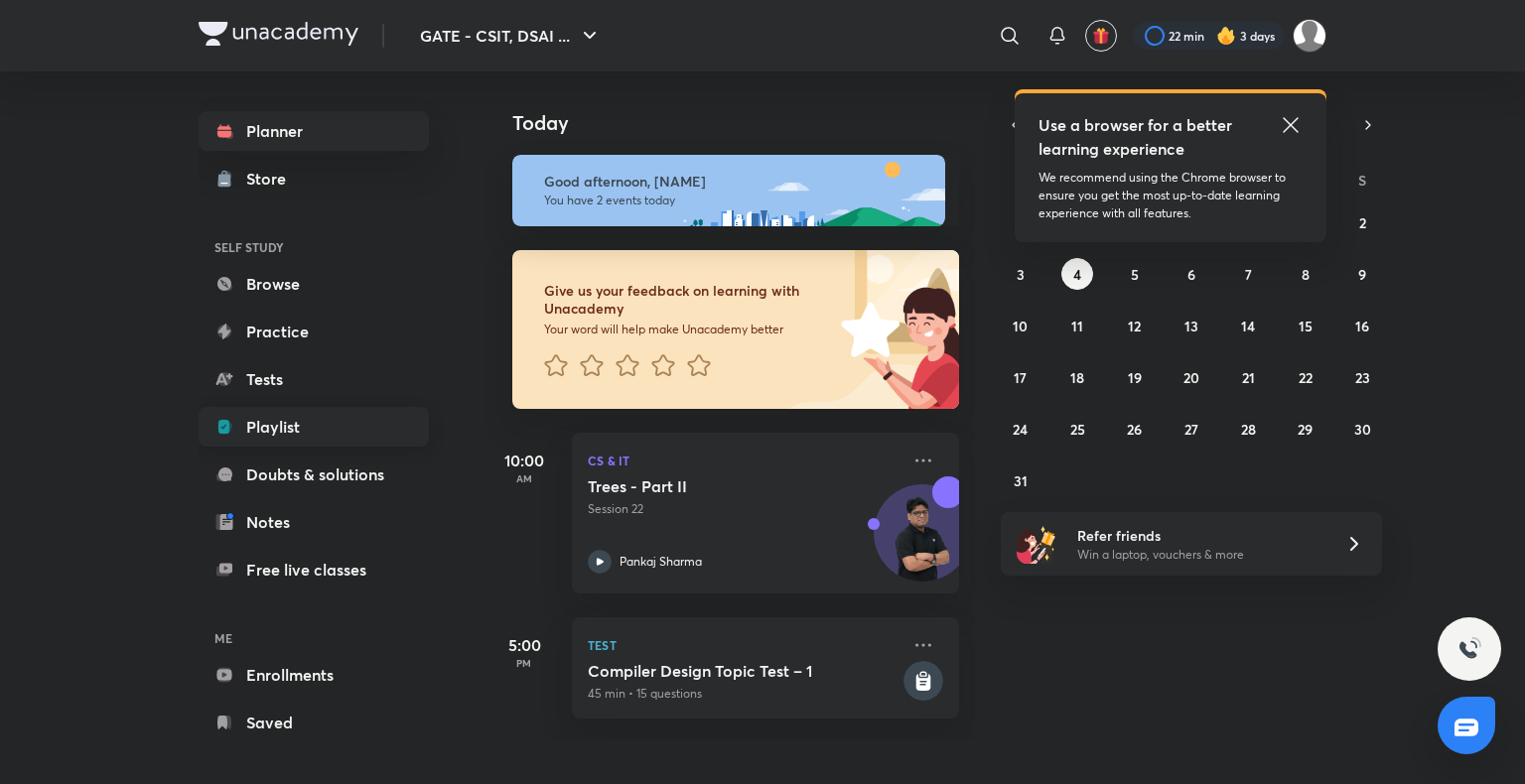 click on "Playlist" at bounding box center (314, 427) 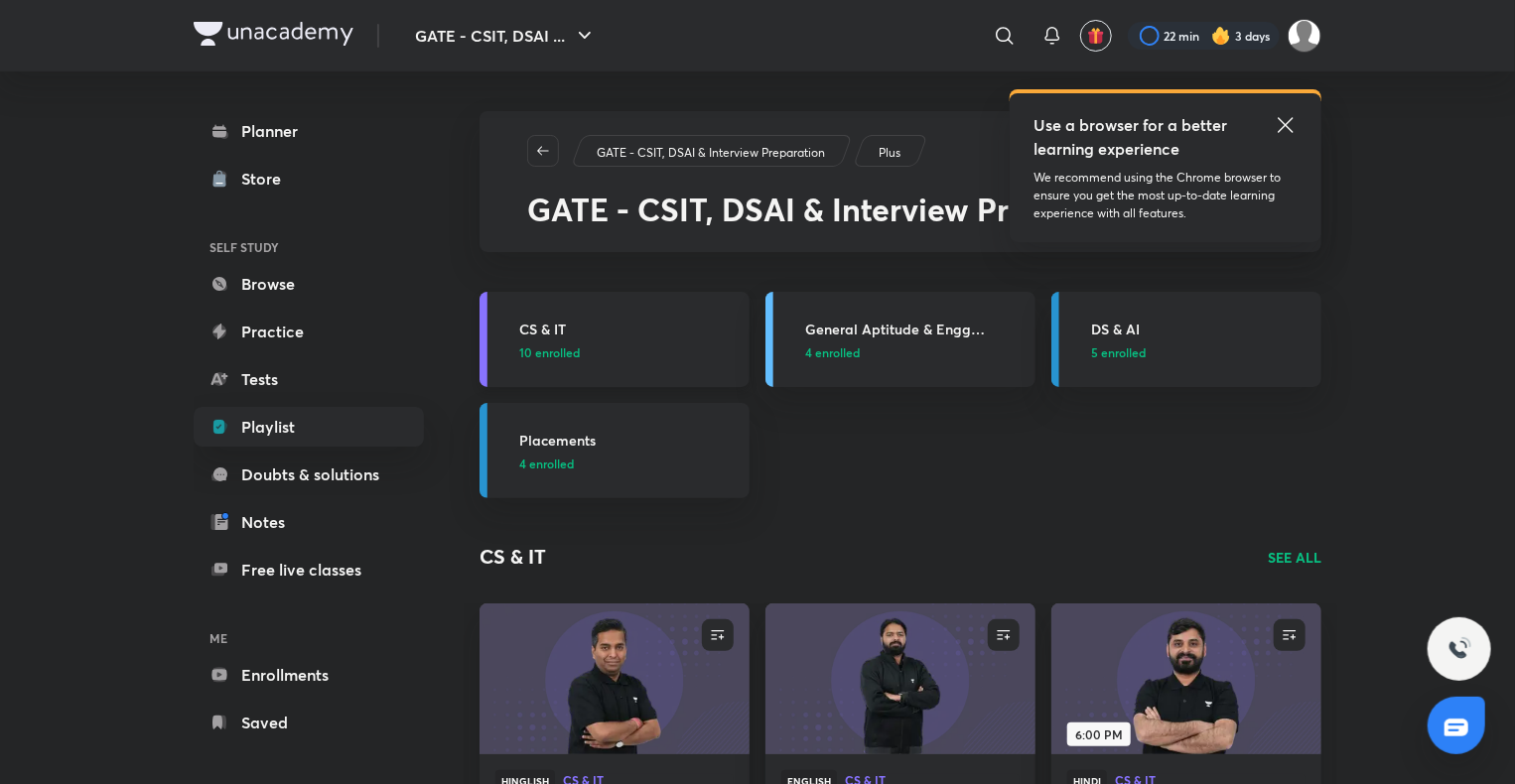 click on "CS & IT" at bounding box center (628, 328) 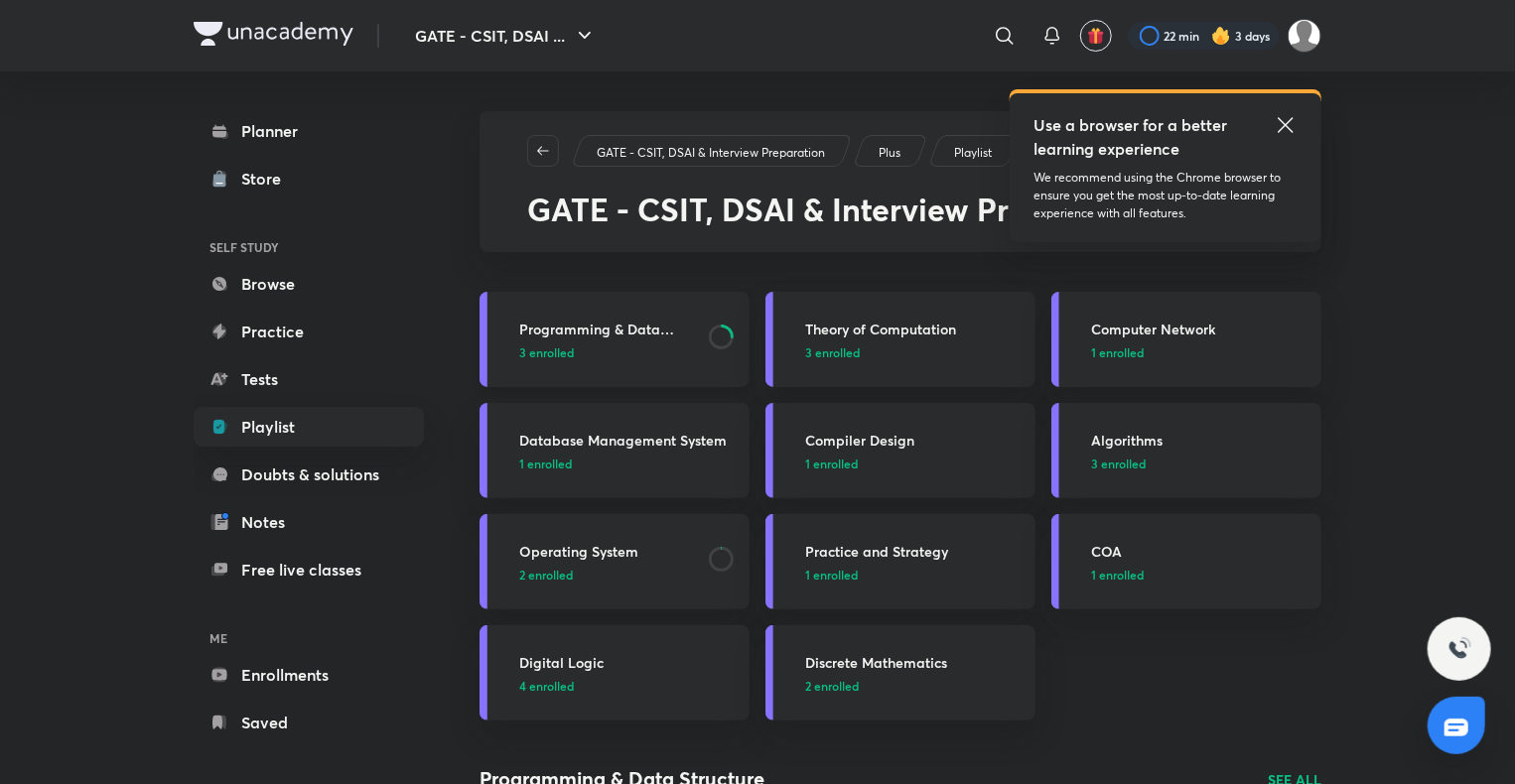 click on "Programming & Data Structure" at bounding box center [608, 328] 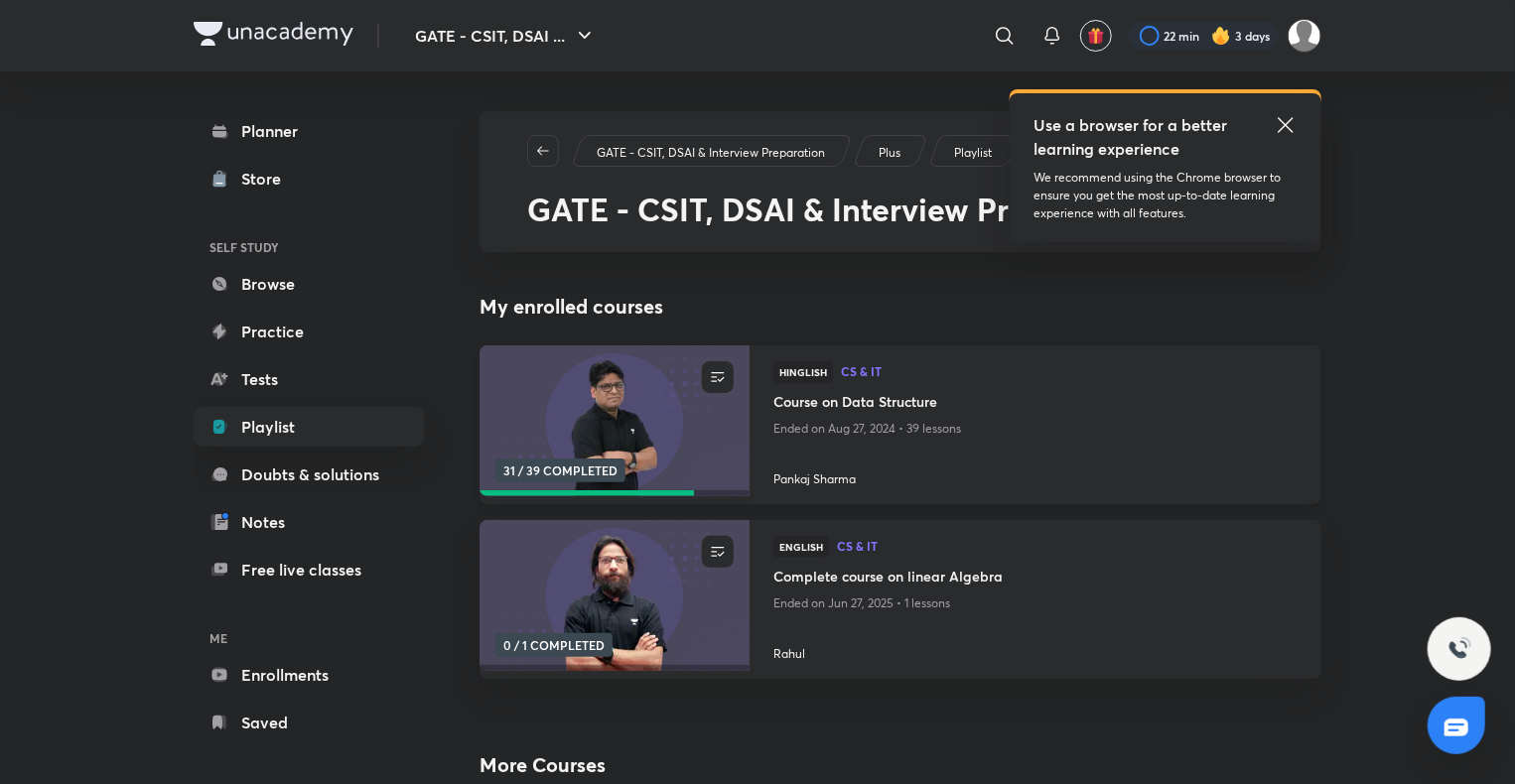 scroll, scrollTop: 0, scrollLeft: 0, axis: both 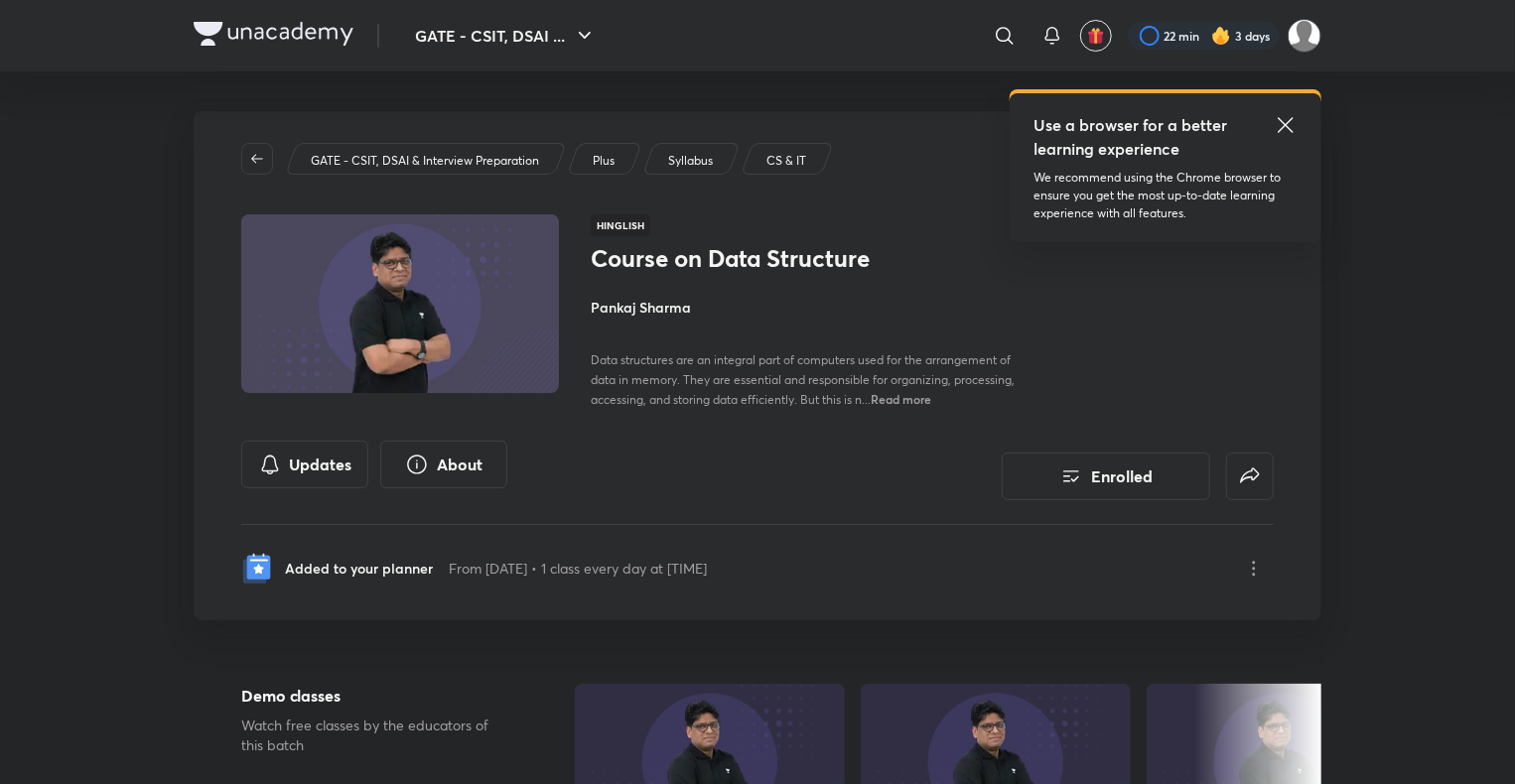 click 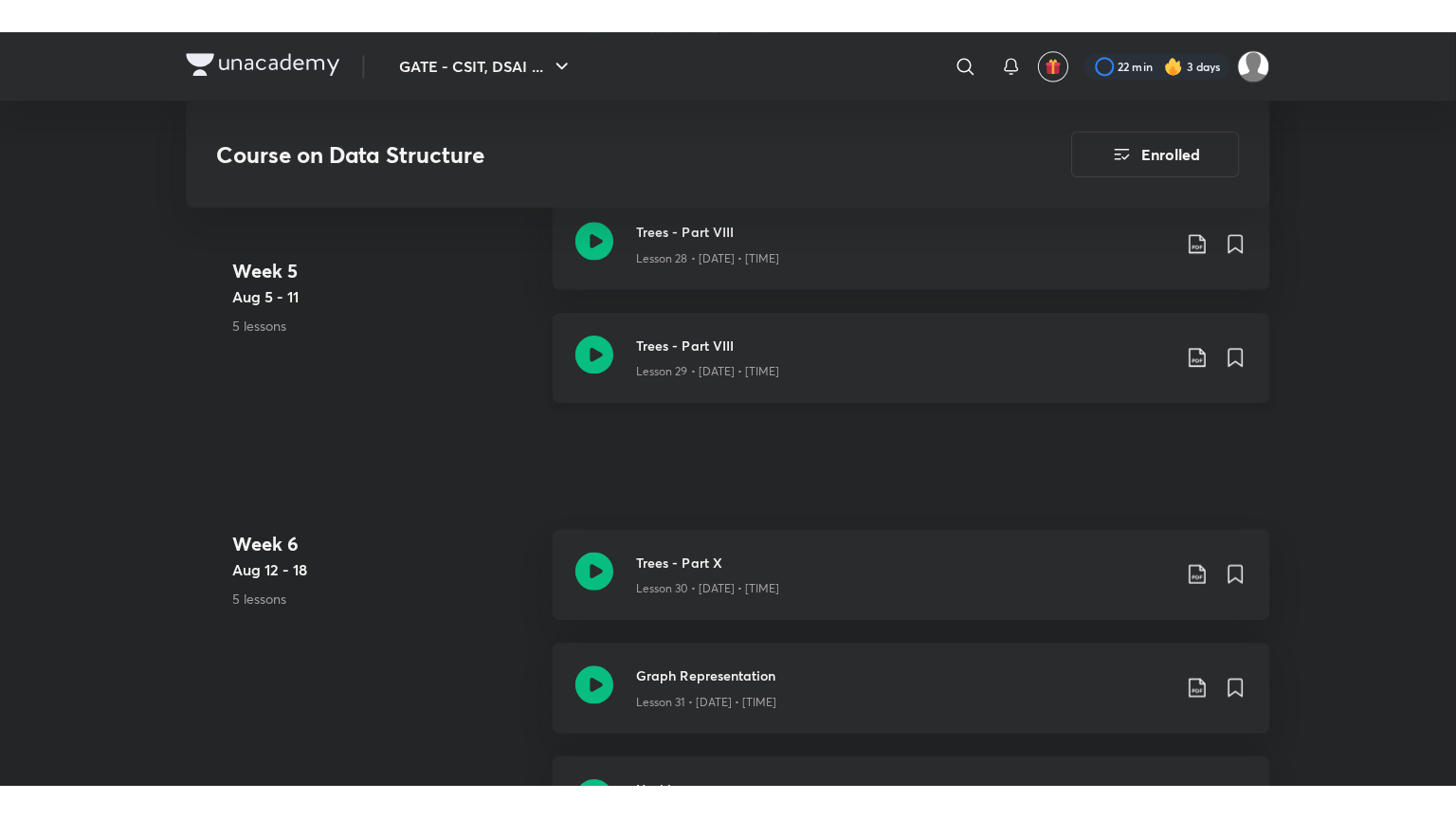 scroll, scrollTop: 4536, scrollLeft: 0, axis: vertical 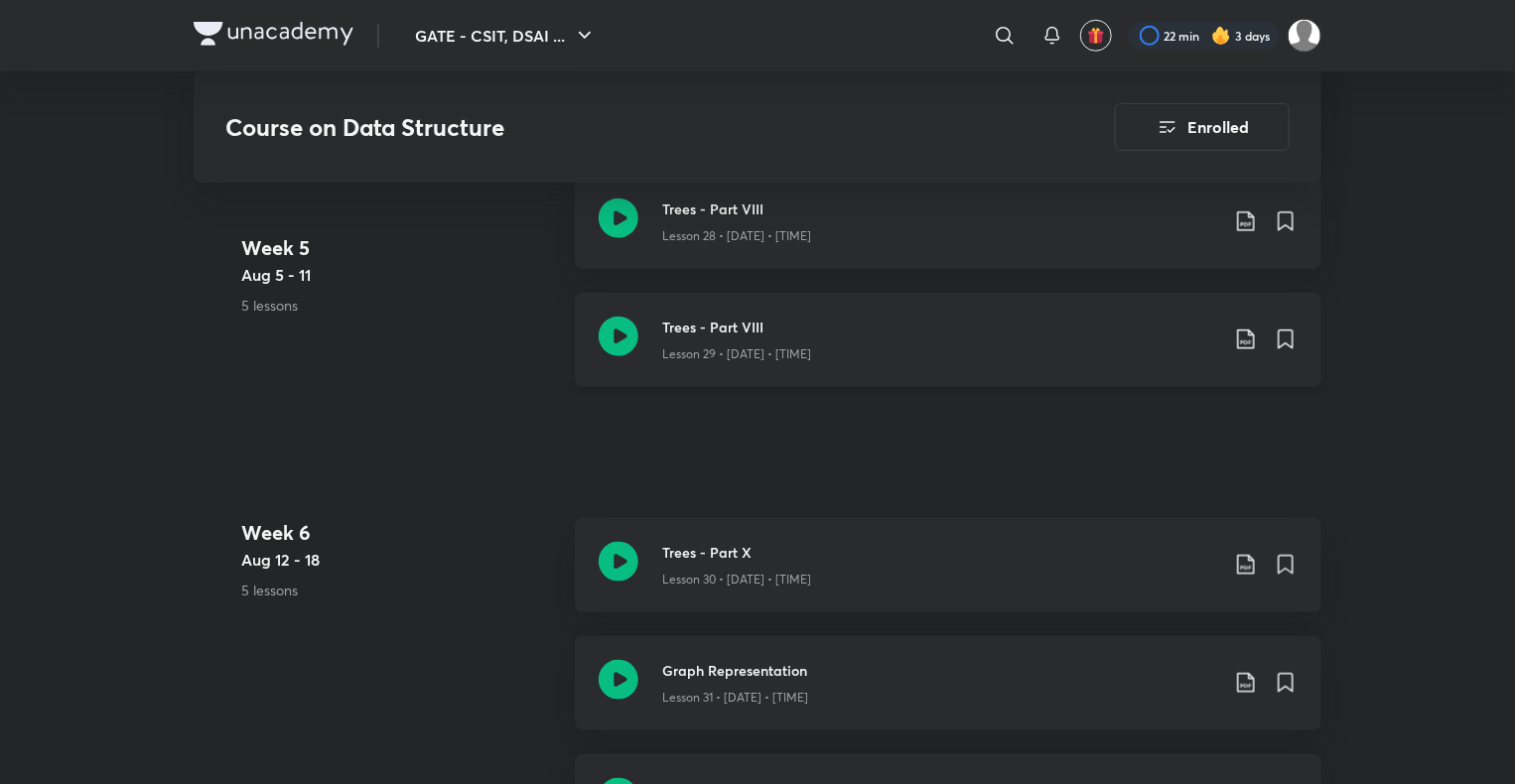 click on "Trees - Part VIII" at bounding box center (940, -3634) 